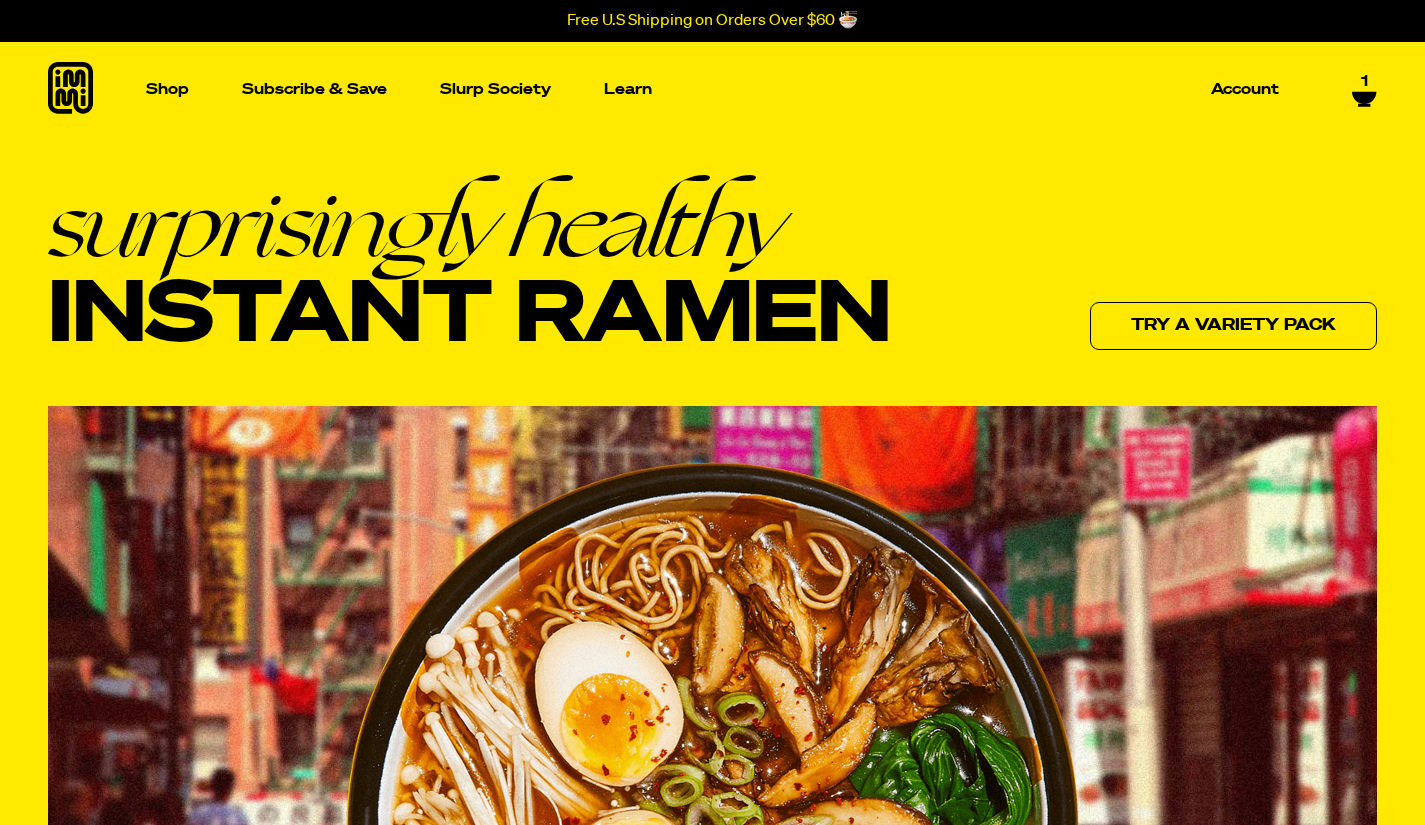 scroll, scrollTop: 0, scrollLeft: 0, axis: both 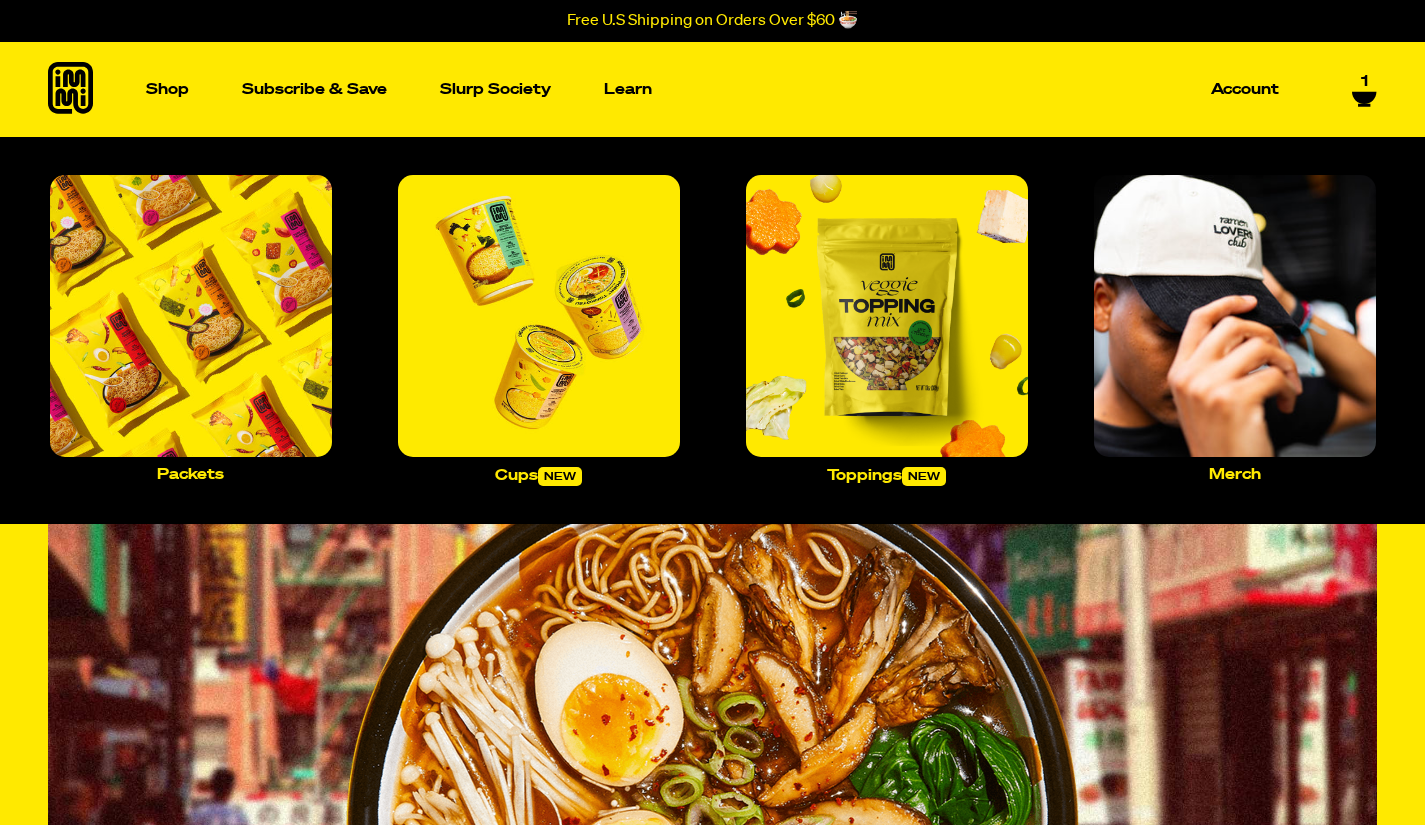 click on "Shop" at bounding box center (167, 89) 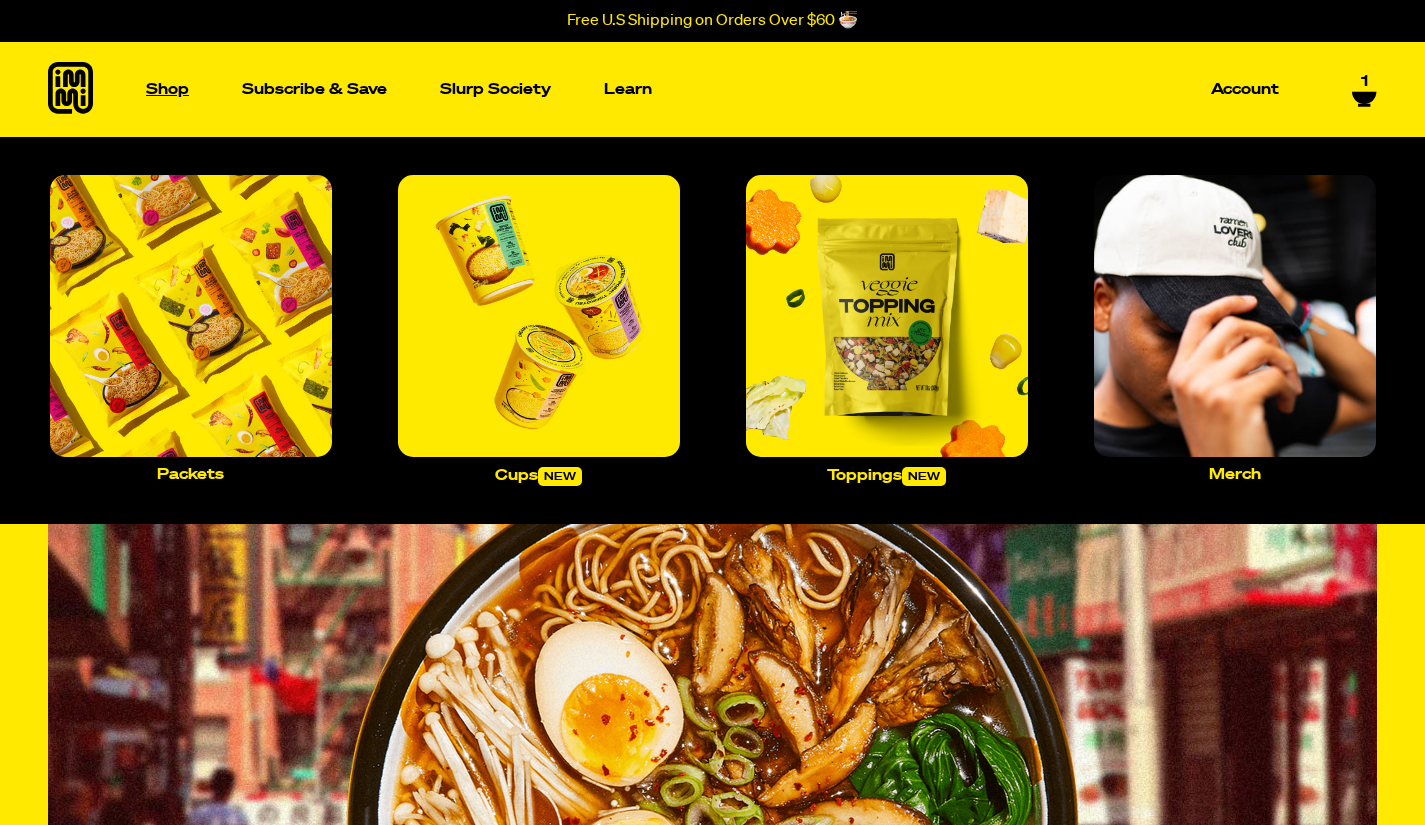 click on "Shop" at bounding box center [167, 89] 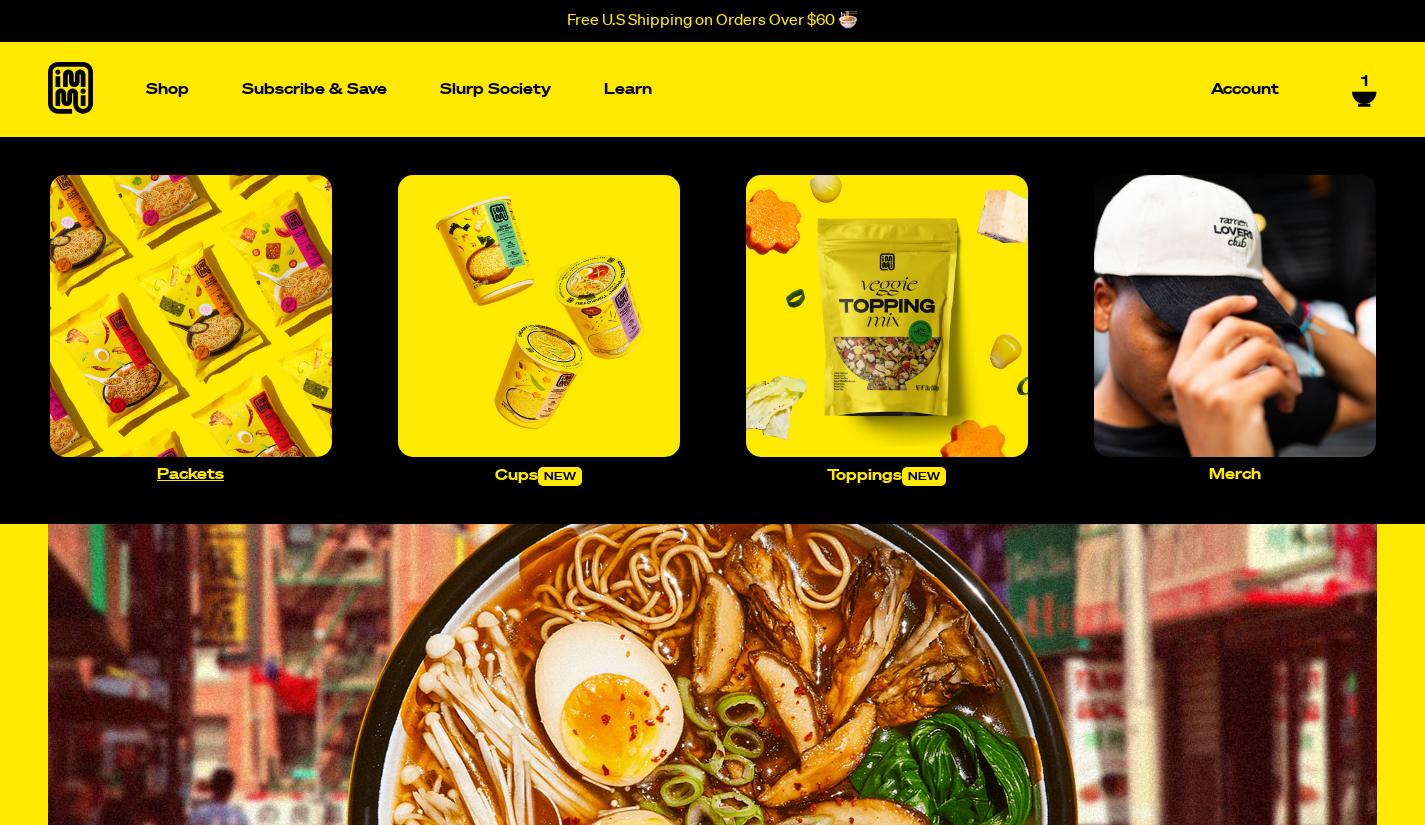 click at bounding box center [191, 316] 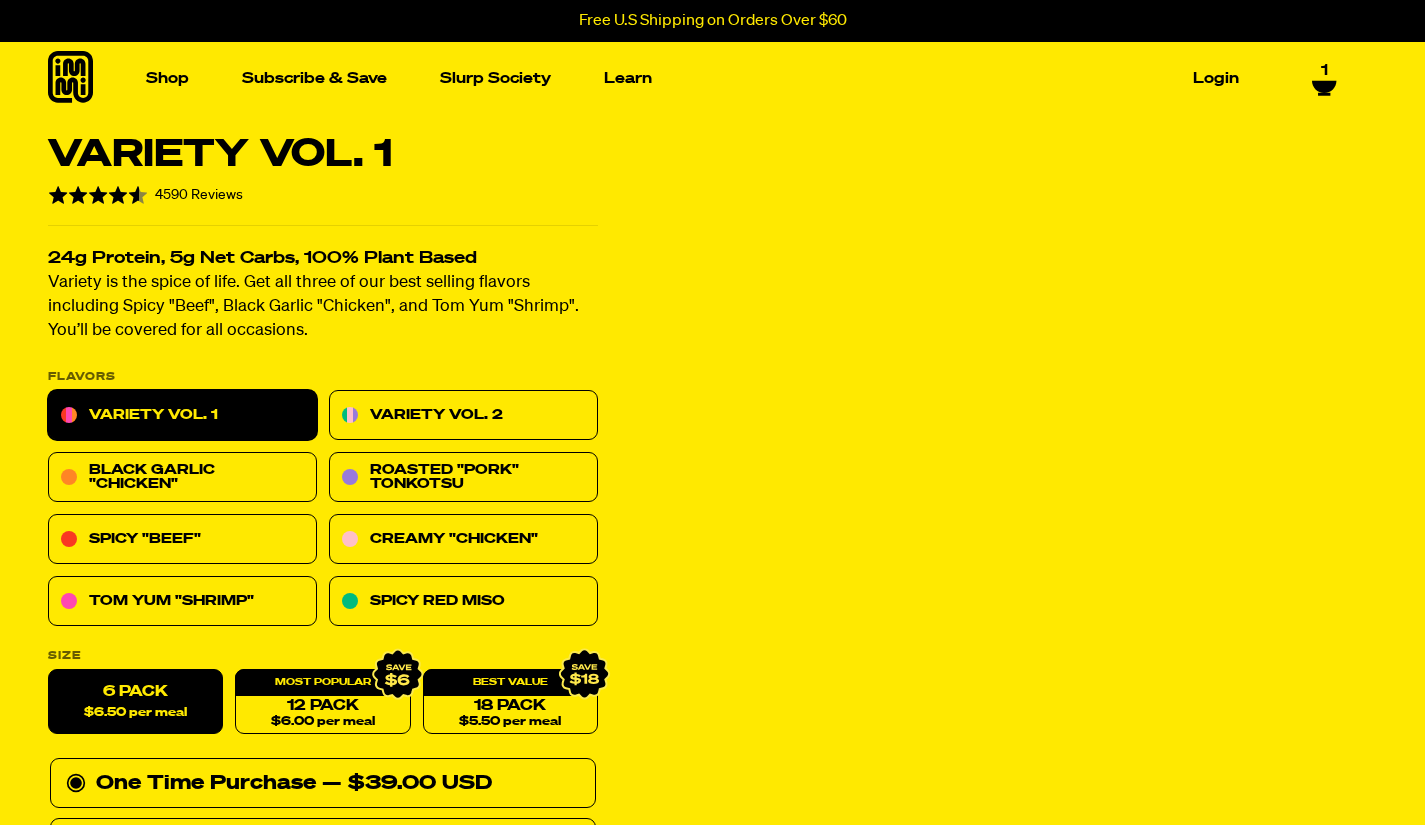 scroll, scrollTop: 0, scrollLeft: 0, axis: both 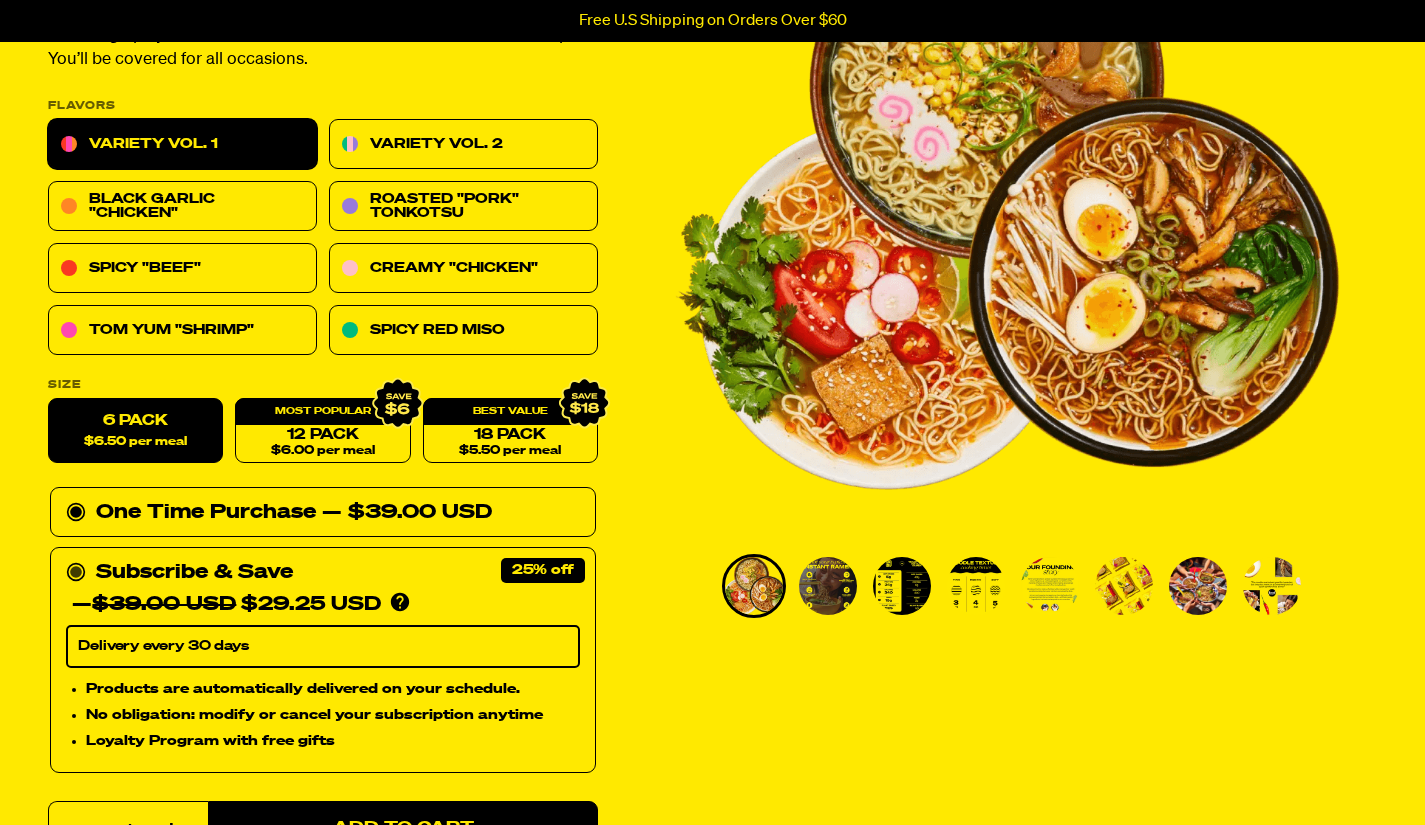 click on "Delivery every 30 days" at bounding box center [323, 647] 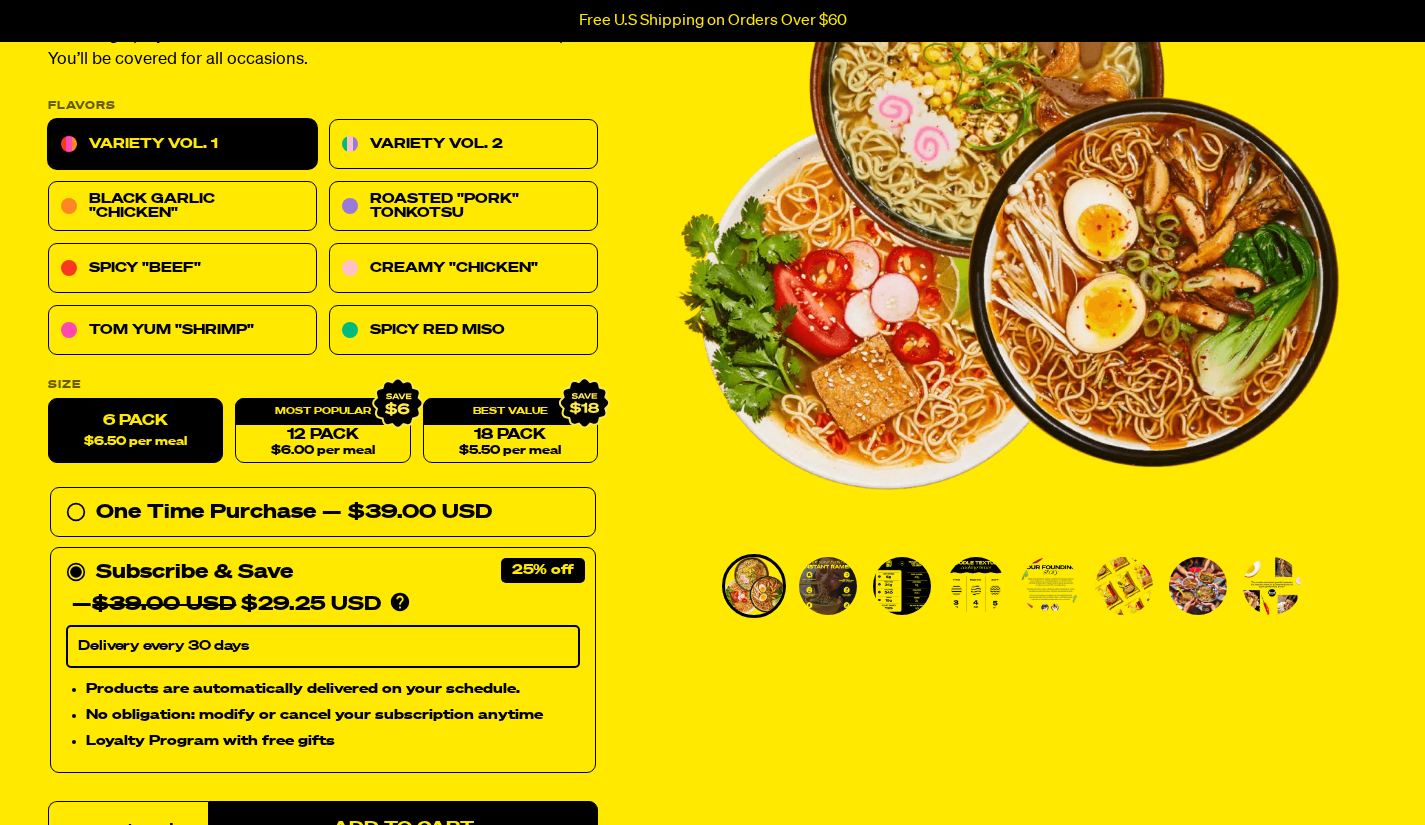 click on "Delivery every 30 days" at bounding box center (323, 647) 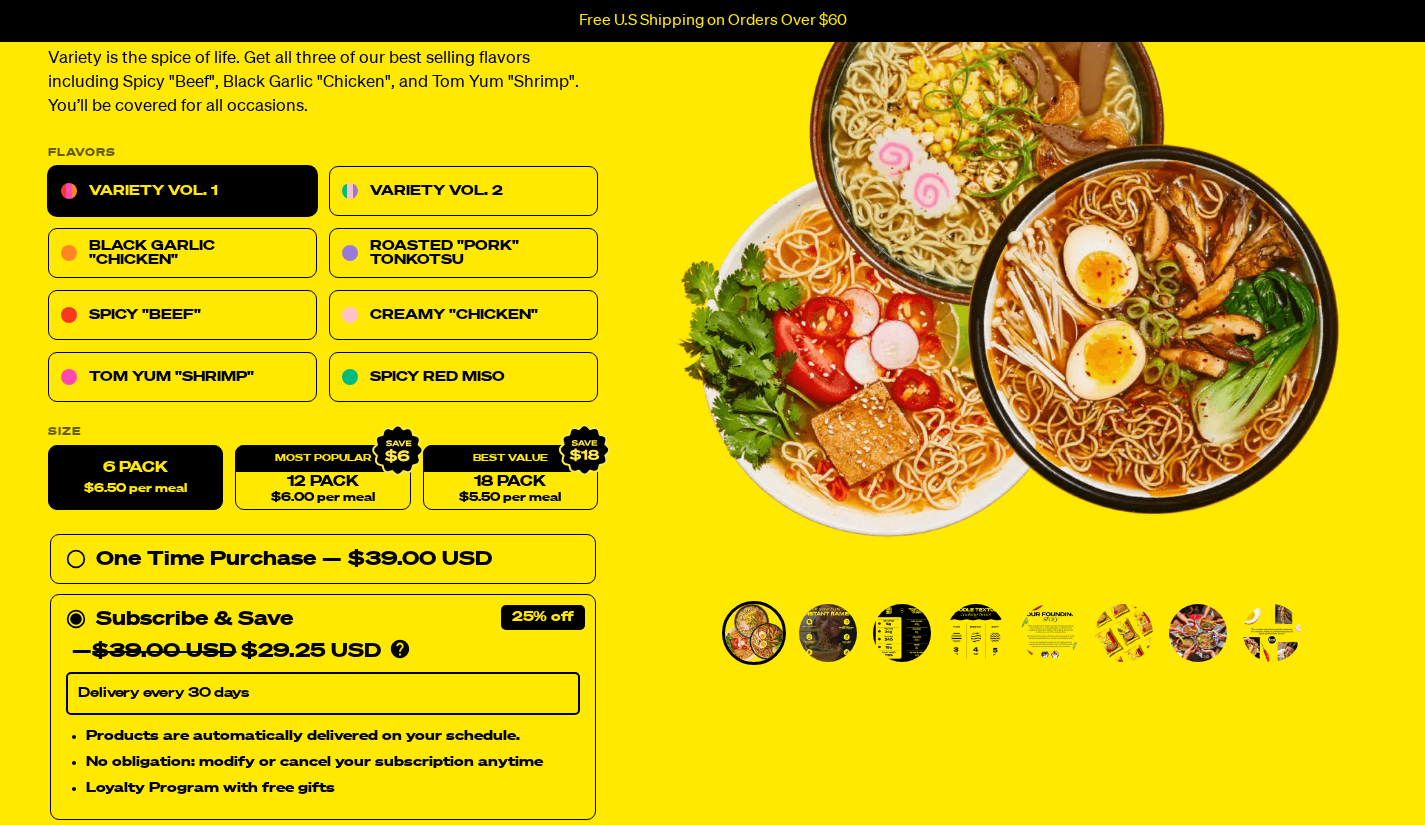 scroll, scrollTop: 222, scrollLeft: 0, axis: vertical 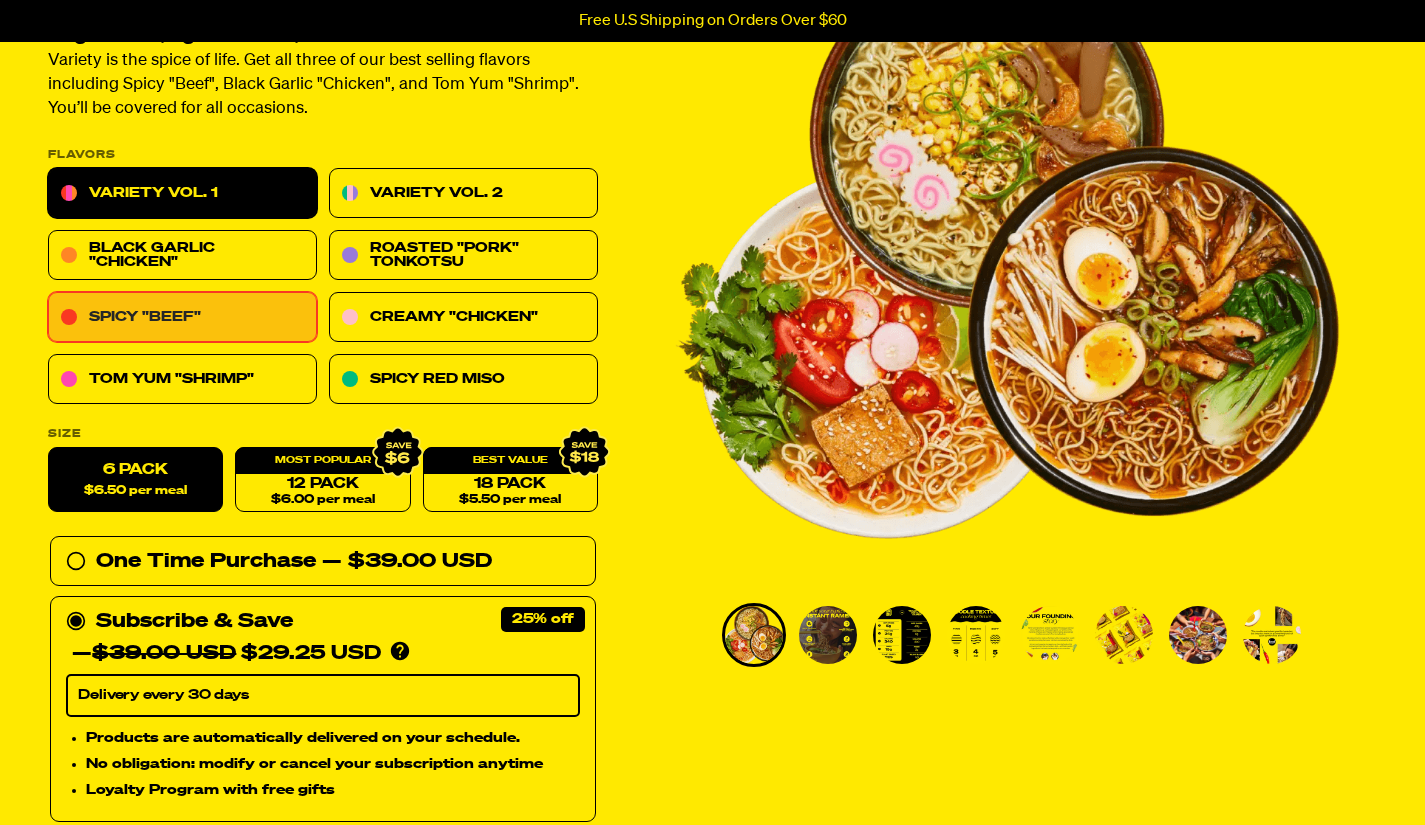 click on "Spicy "Beef"" at bounding box center [182, 318] 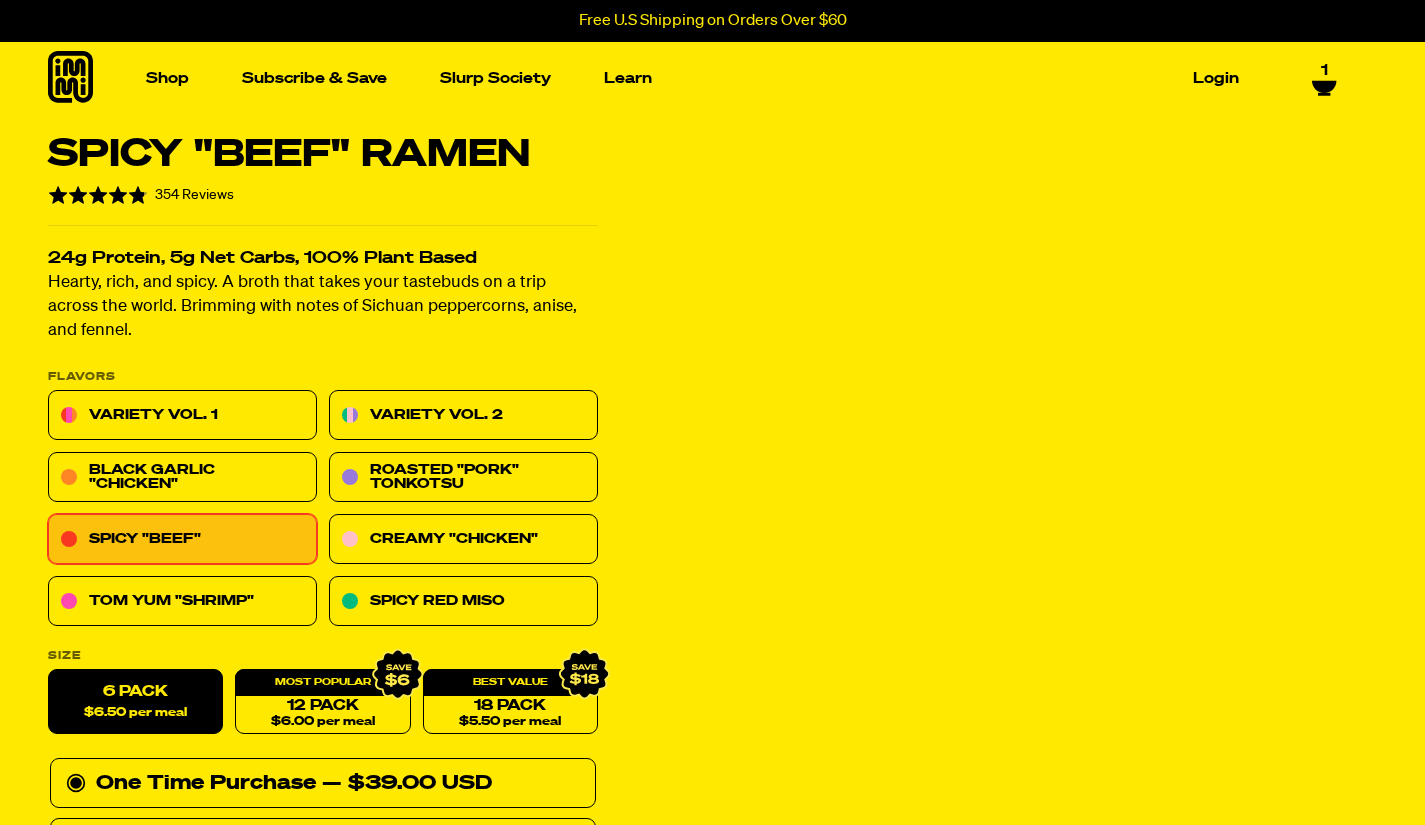 scroll, scrollTop: 57, scrollLeft: 0, axis: vertical 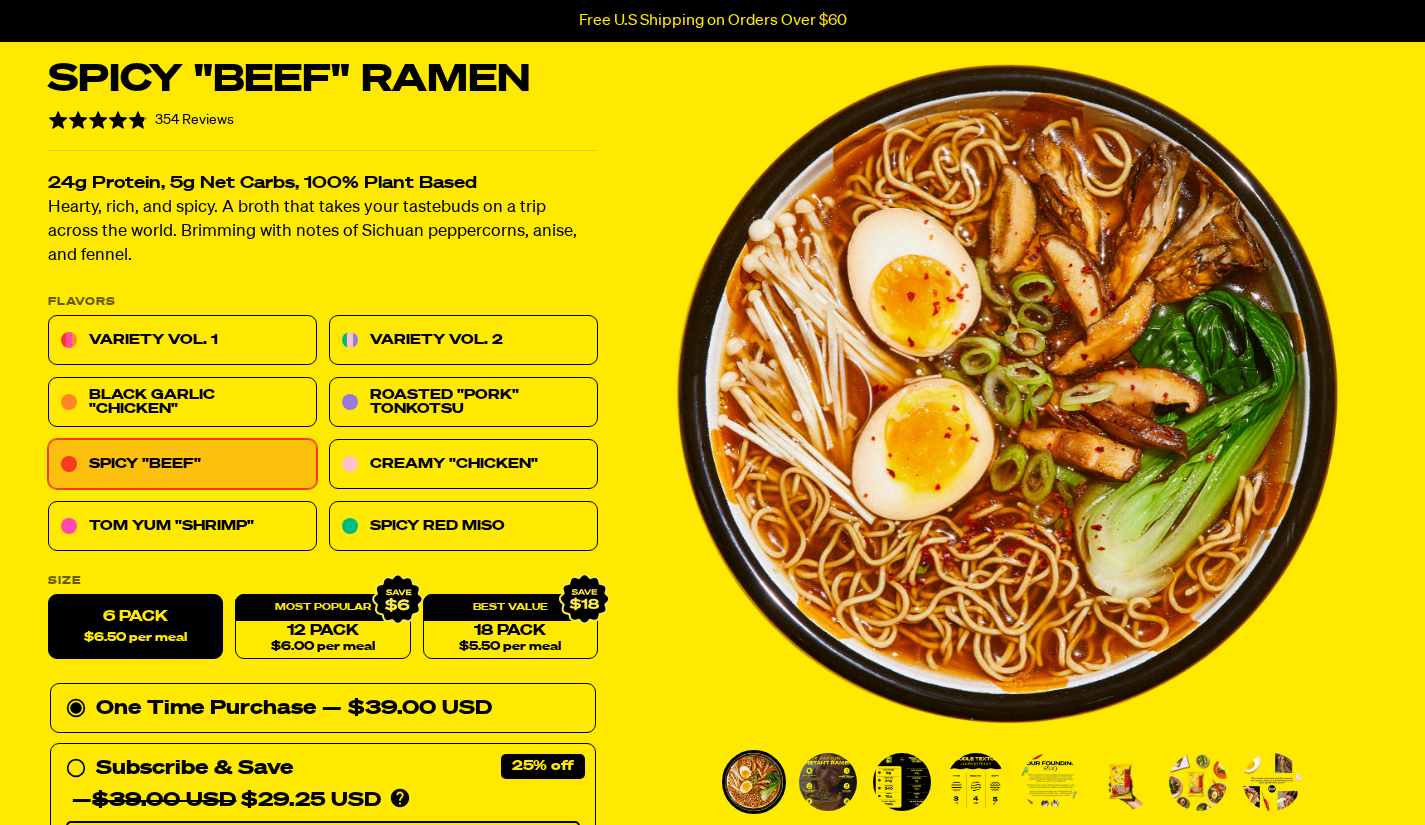 click at bounding box center (1007, 393) 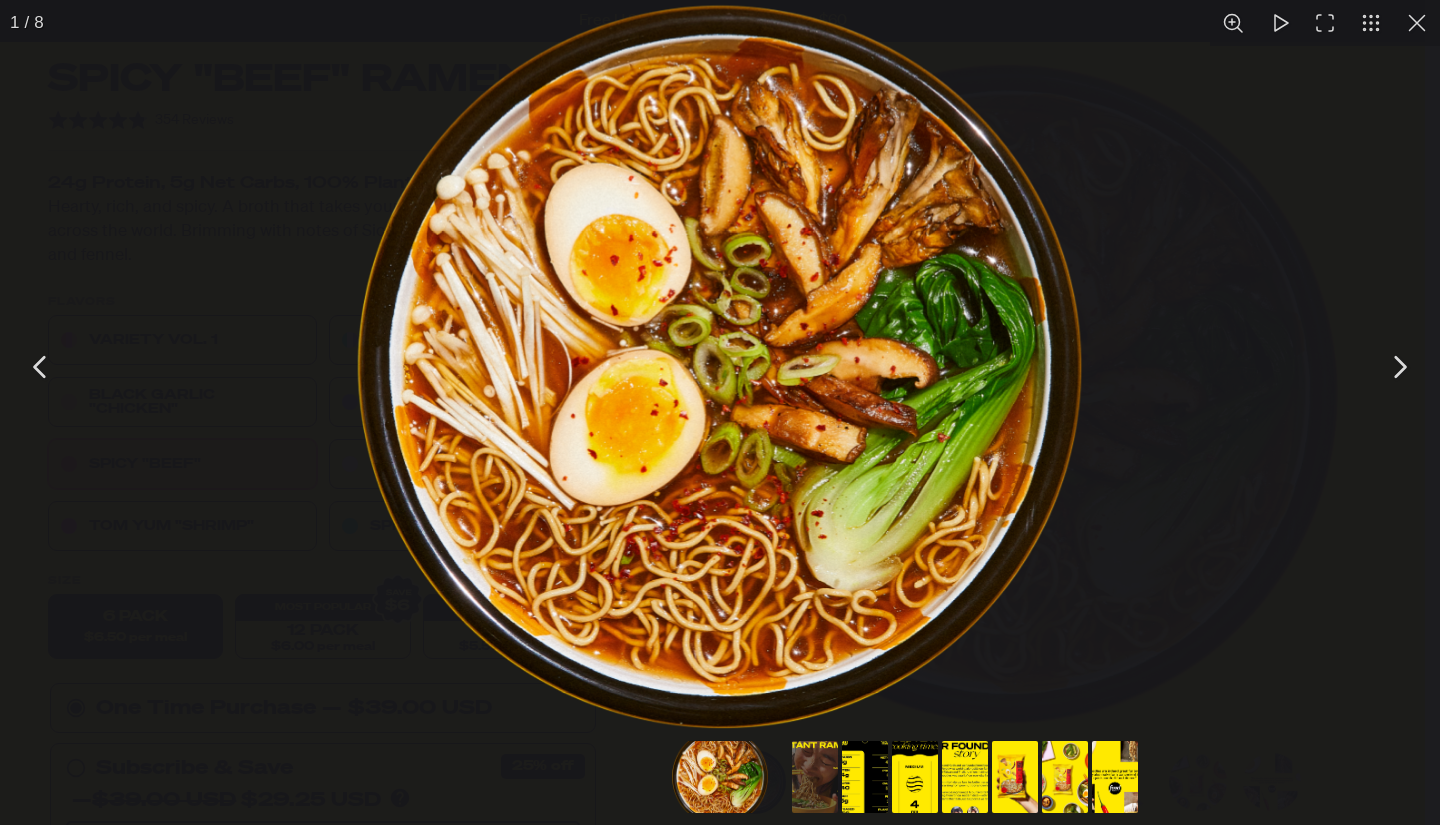 click at bounding box center [1417, 23] 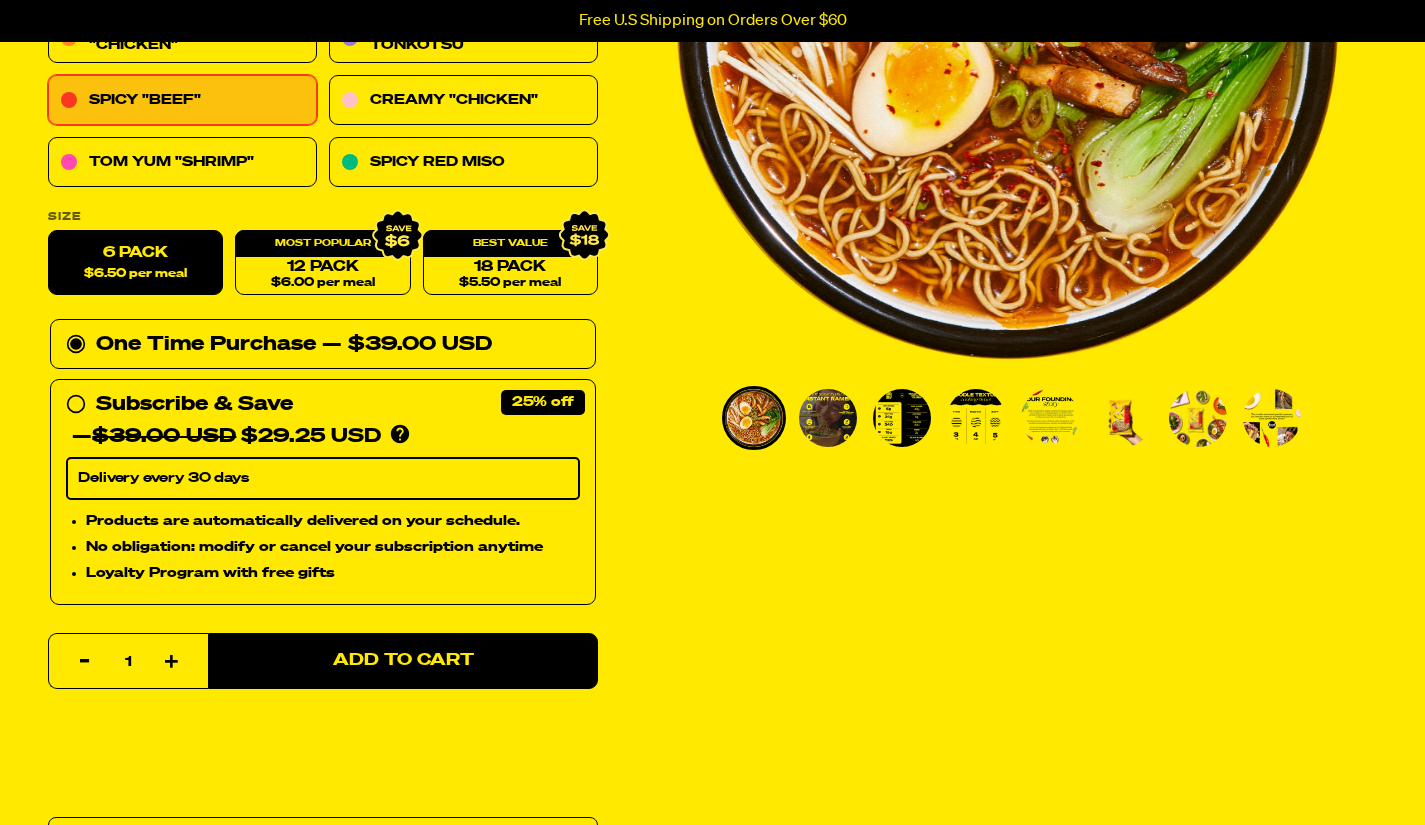 scroll, scrollTop: 440, scrollLeft: 0, axis: vertical 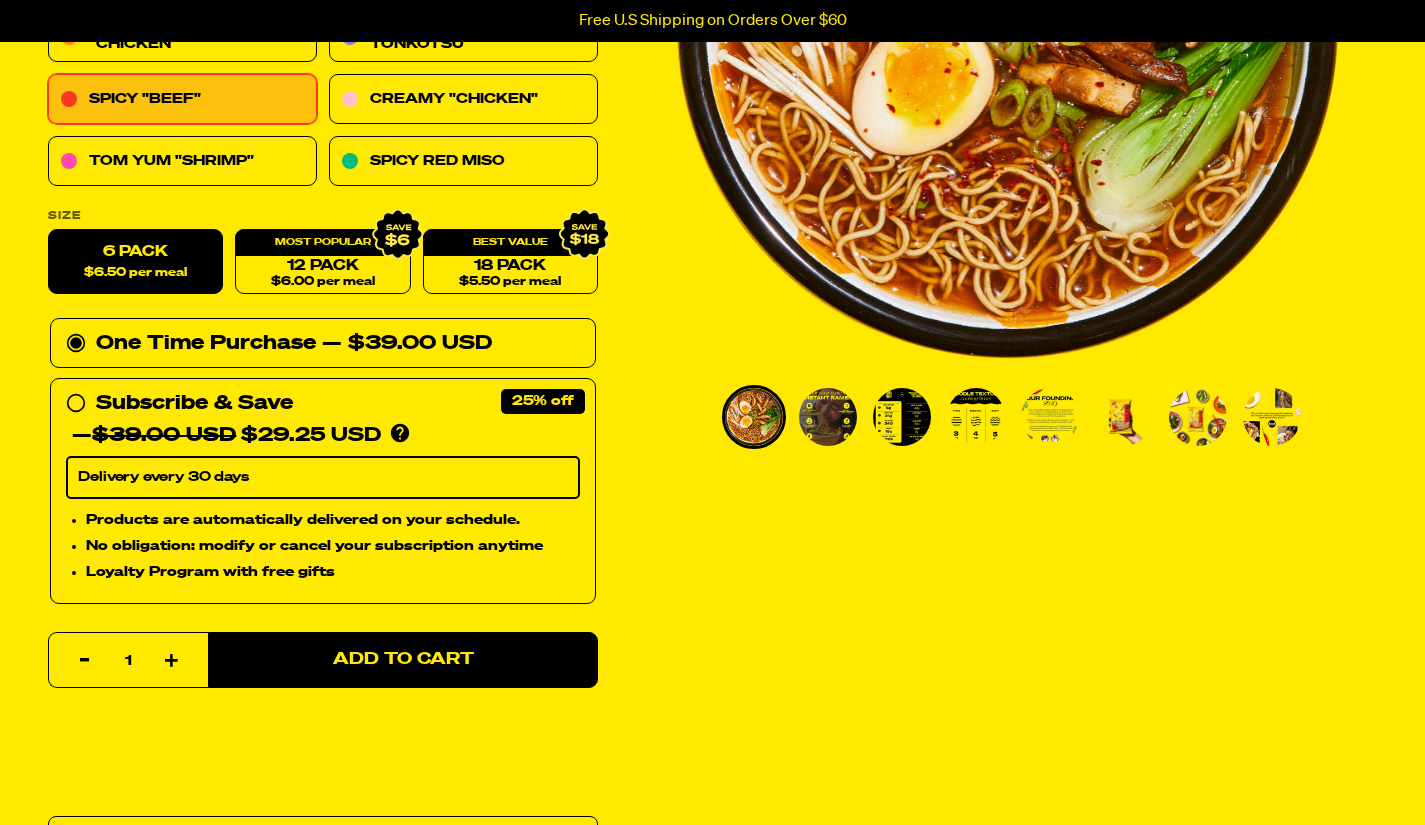 click at bounding box center (1198, 417) 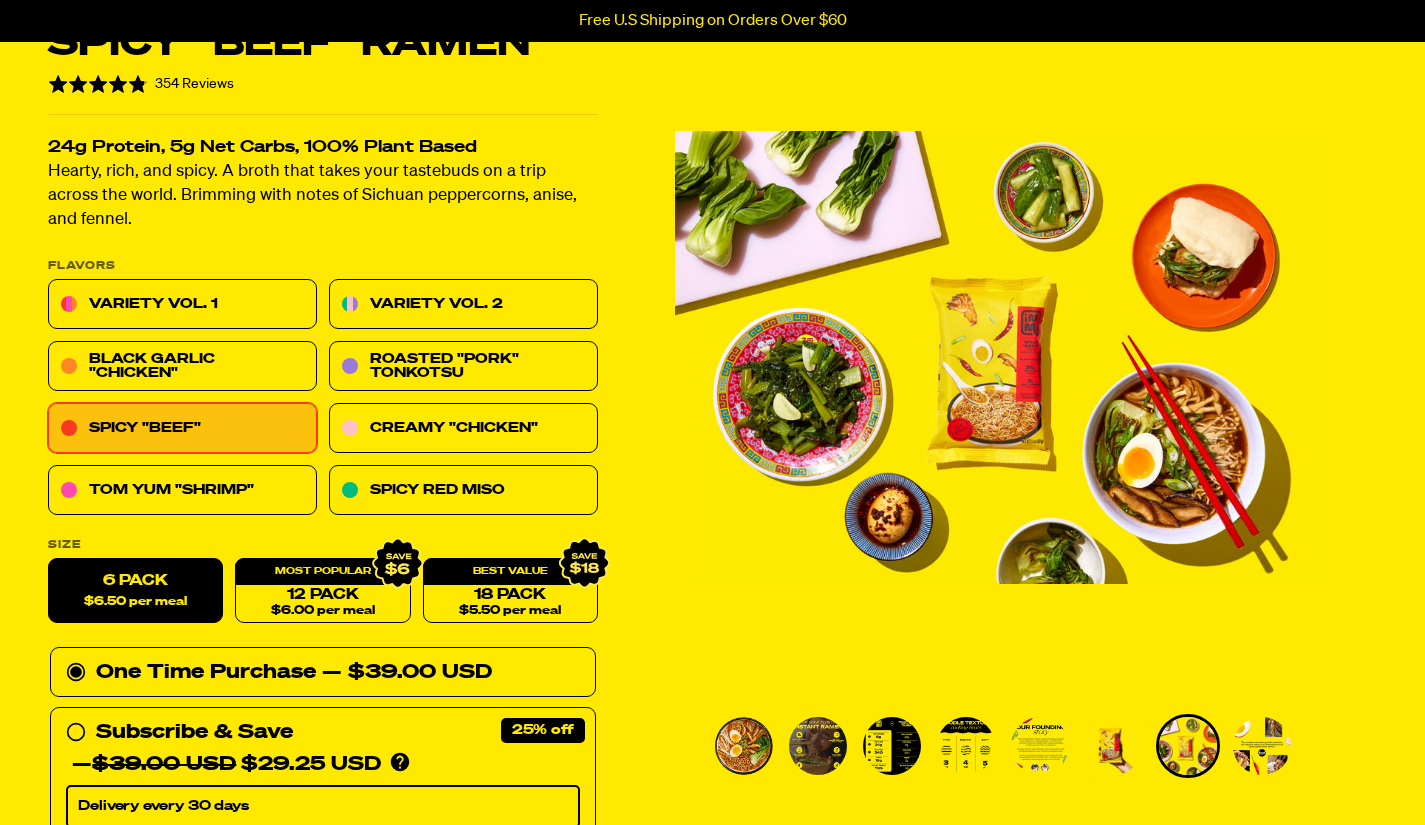 scroll, scrollTop: 105, scrollLeft: 0, axis: vertical 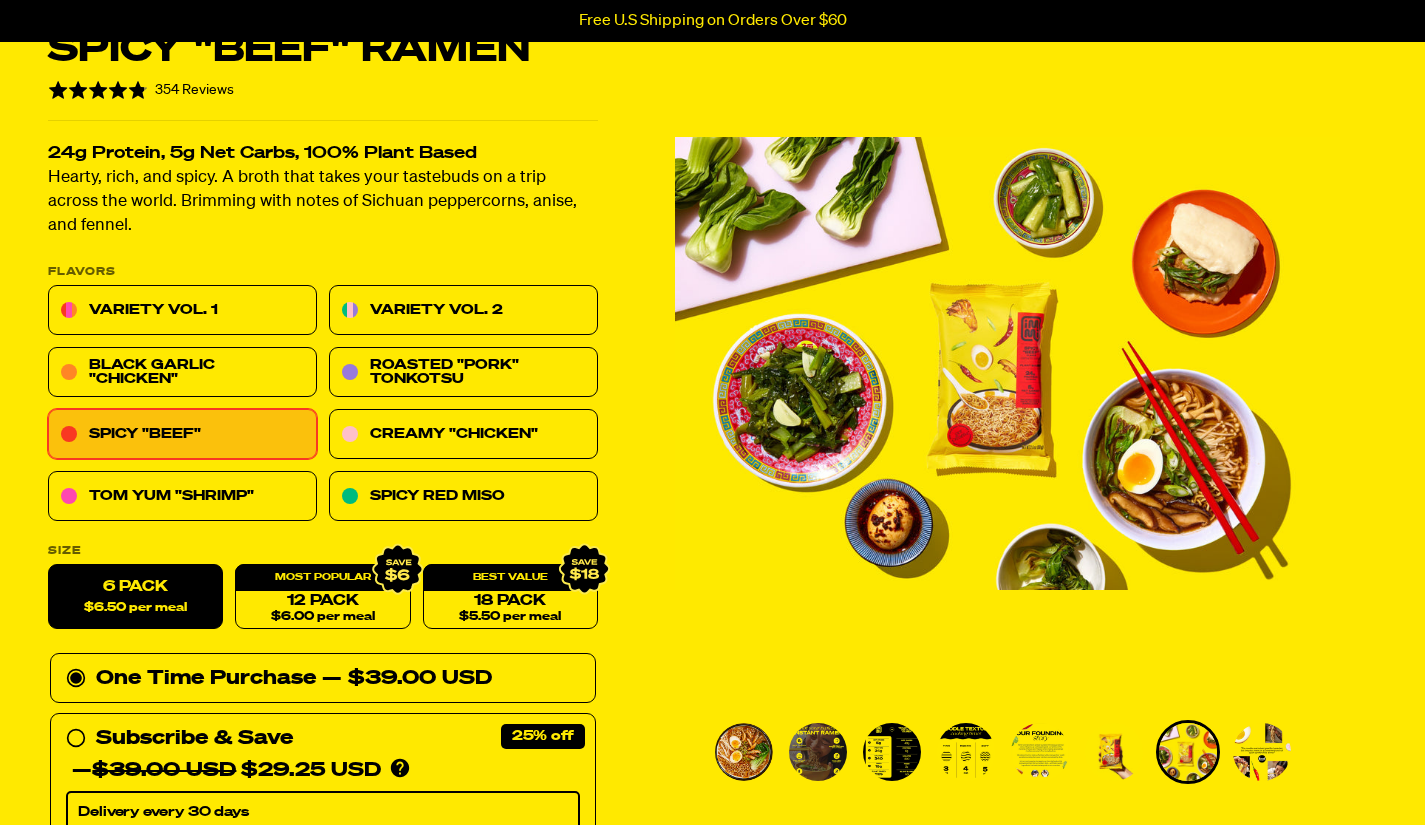 click at bounding box center [1114, 752] 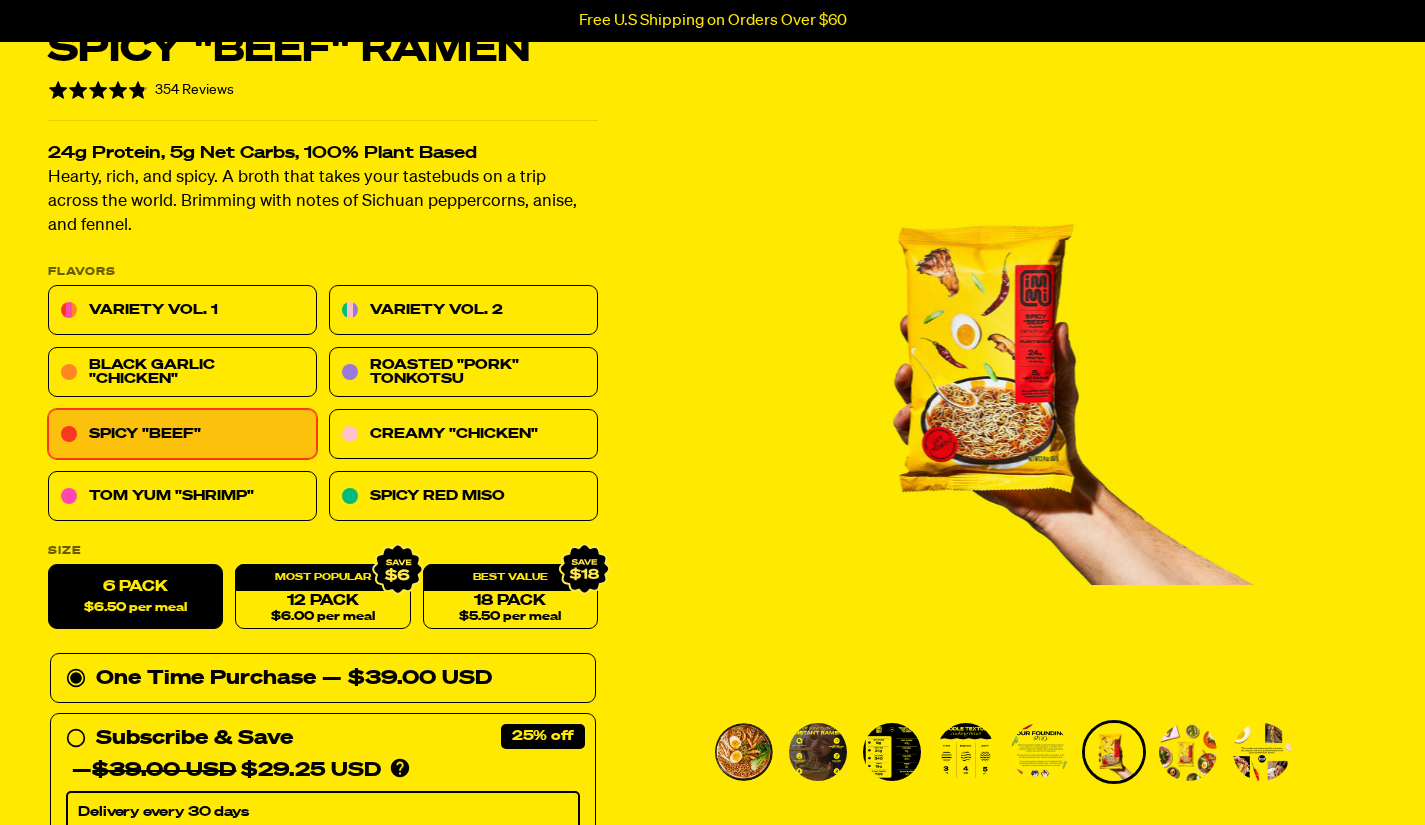 click at bounding box center (1188, 752) 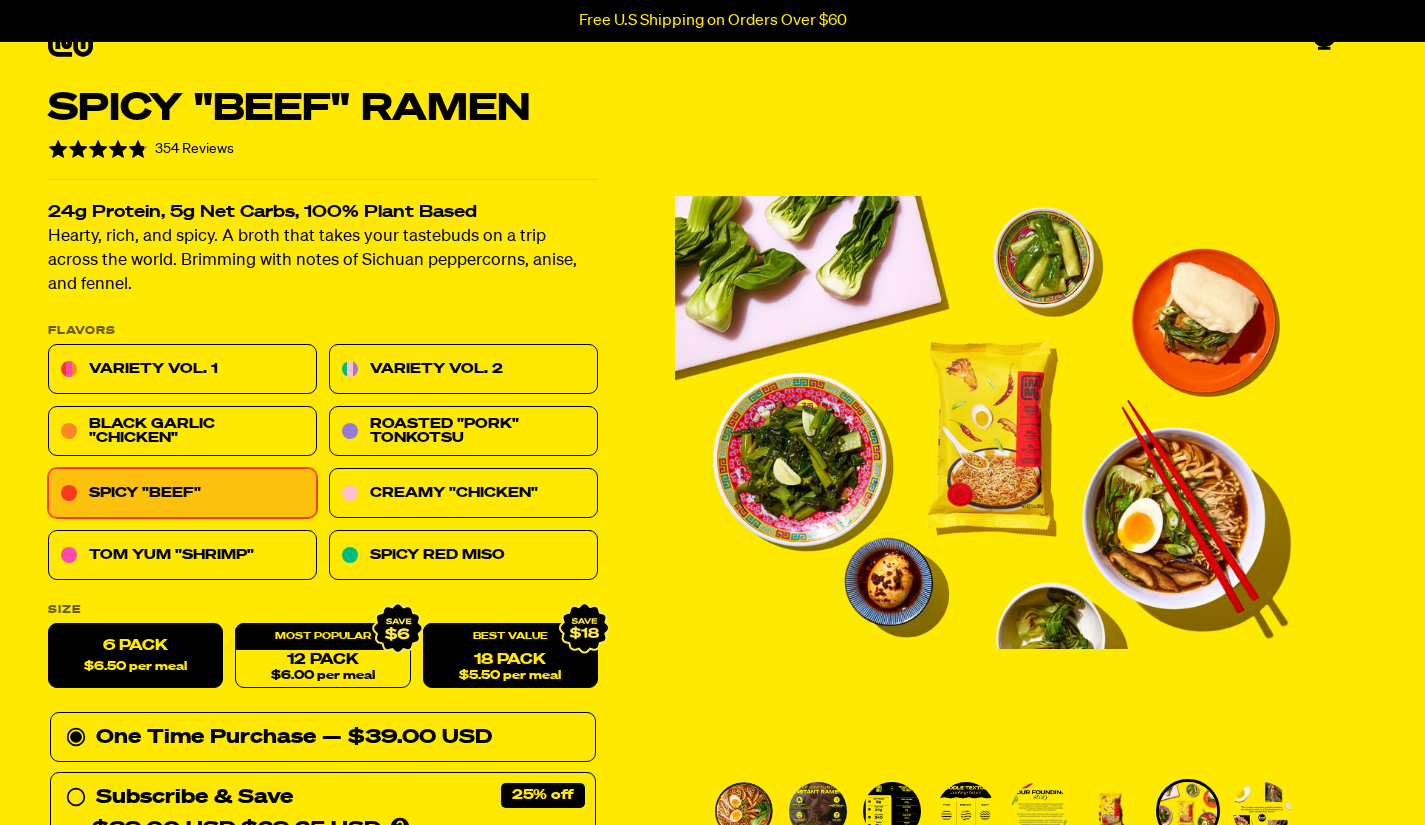scroll, scrollTop: 45, scrollLeft: 0, axis: vertical 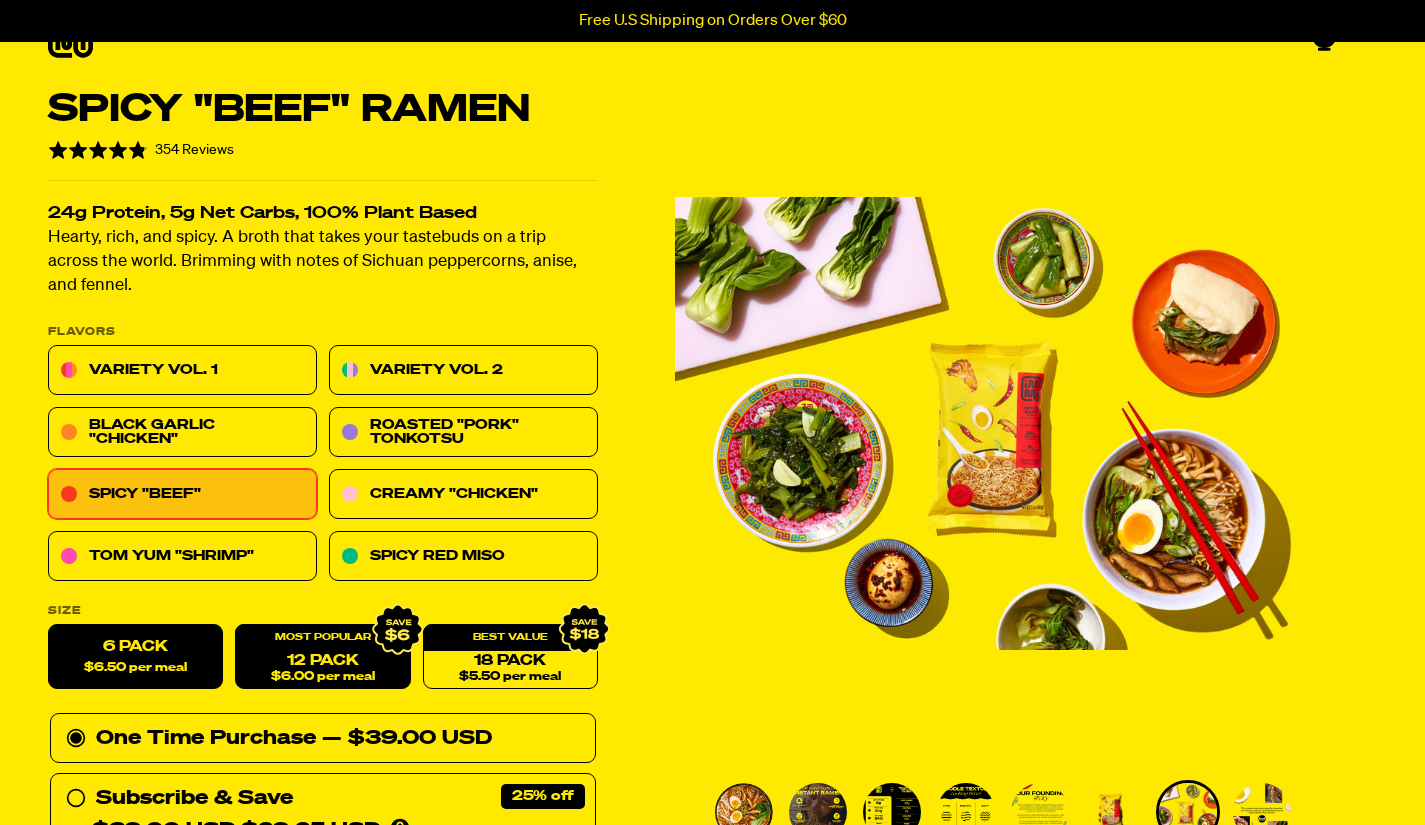 click on "12 Pack  $6.00 per meal" at bounding box center (322, 657) 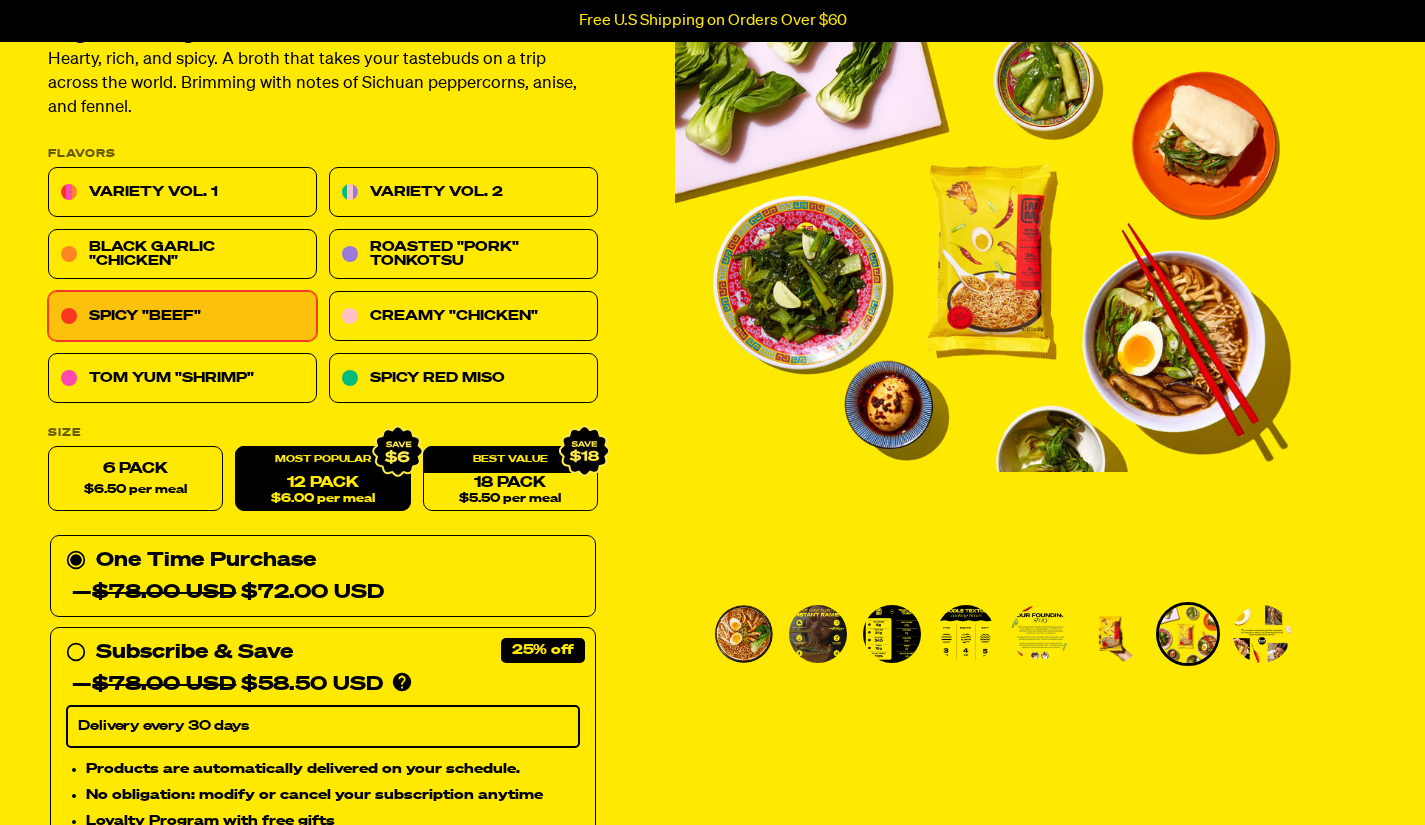 scroll, scrollTop: 224, scrollLeft: 0, axis: vertical 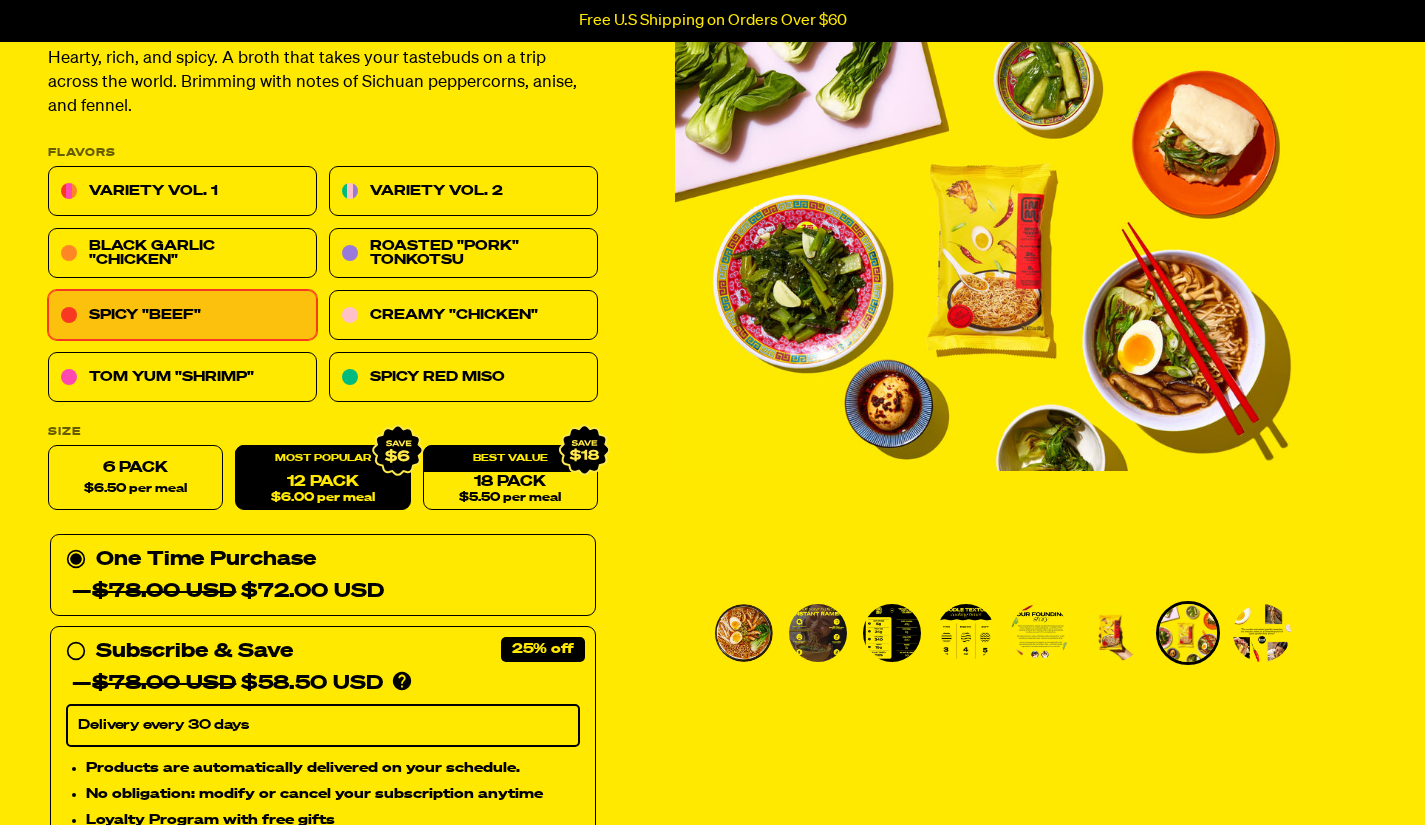 click on "Flavors     Variety Vol. 1   Variety Vol. 2   Black Garlic "Chicken"   Roasted "Pork" Tonkotsu   Spicy "Beef"   Creamy "Chicken"   Tom Yum "Shrimp"   Spicy Red Miso       Size           6 Pack $6.50 per meal          12 Pack  $6.00 per meal            18 Pack  $5.50 per meal                      One Time Purchase   —  $117.00 USD $99.00 USD                                    One Time Purchase   —  $78.00 USD $72.00 USD                              Subscribe & Save  25%    —  $78.00 USD $58.50 USD   You'll receive your selected flavor and pack size every month at a discounted price.  Create an account to manage your subscription including: skipping, changing delivery frequency, or canceling.          Delivery every 30 days            Products are automatically delivered on your schedule.   No obligation: modify or cancel your subscription anytime   Loyalty Program with free gifts                   Quantity
Reduce item quantity by one
1" at bounding box center (323, 685) 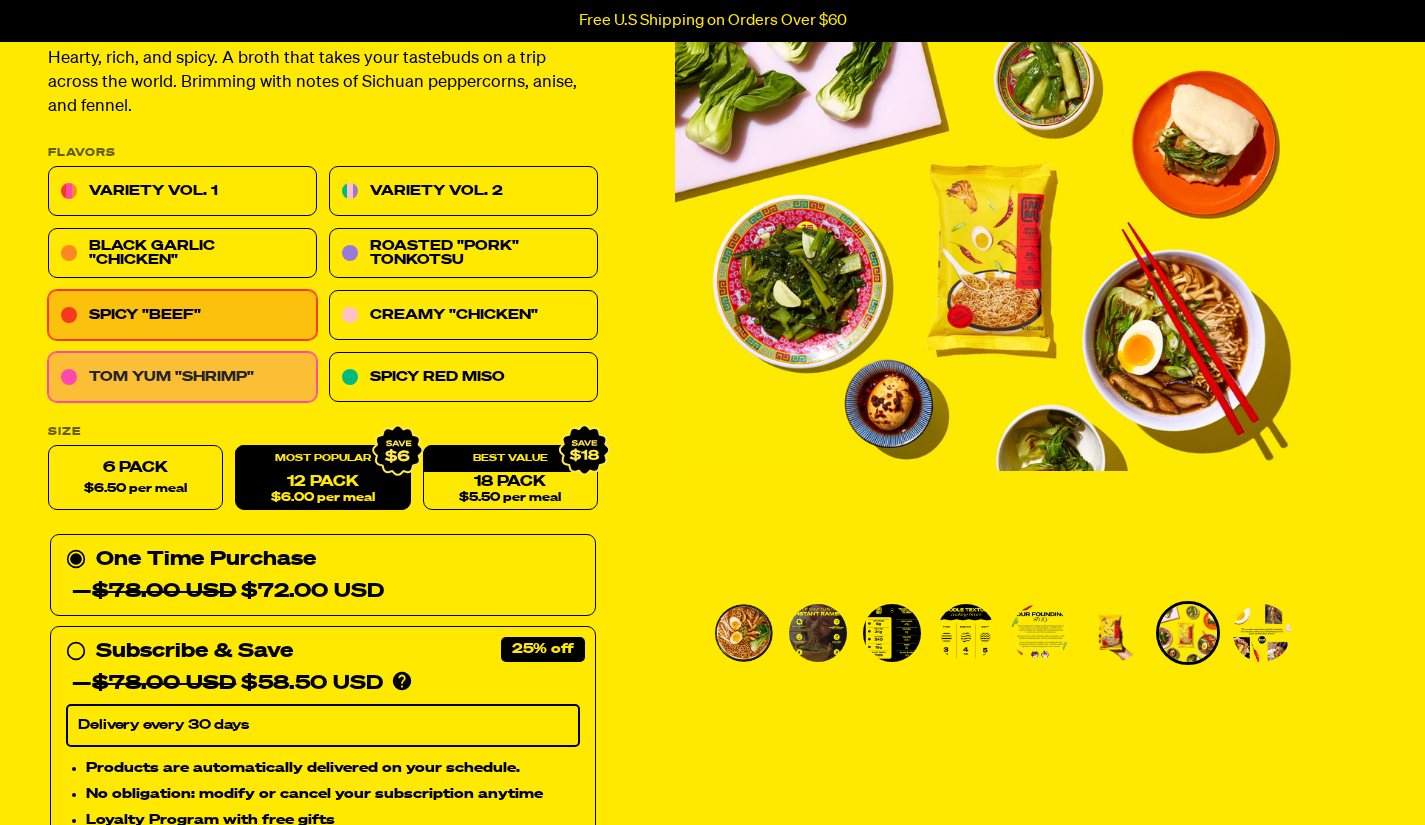 click on "Tom Yum "Shrimp"" at bounding box center (182, 378) 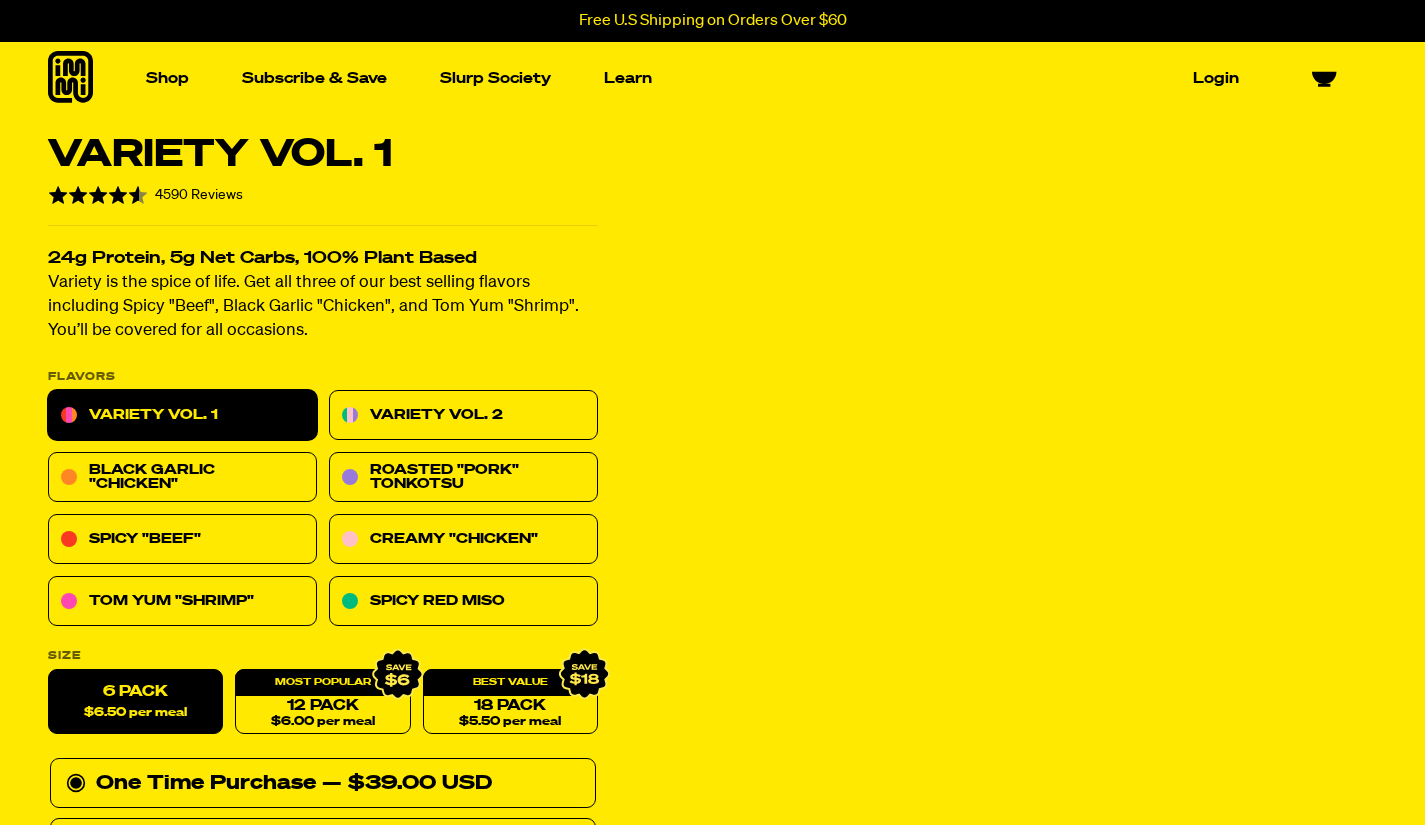 scroll, scrollTop: 0, scrollLeft: 0, axis: both 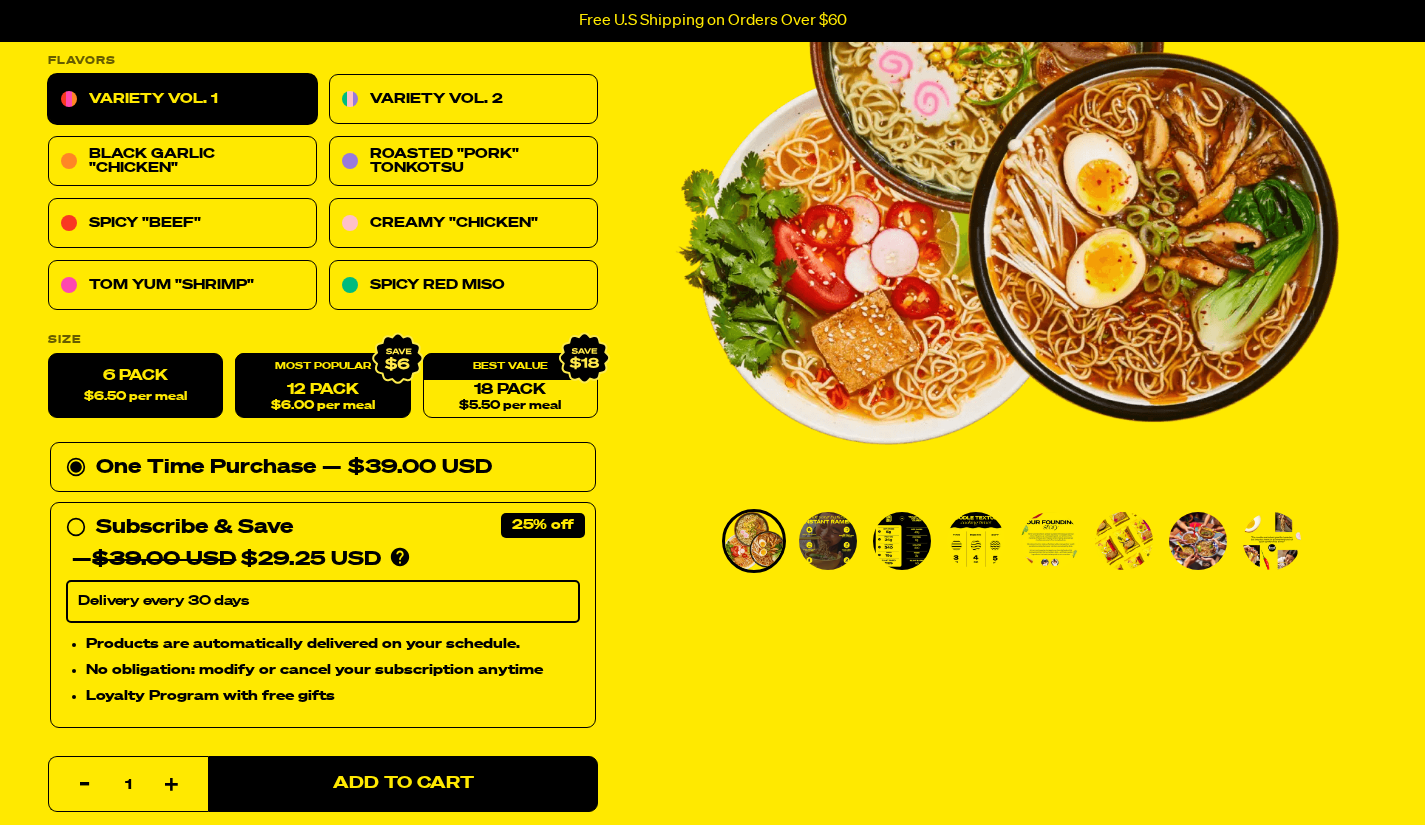 click on "12 Pack  $6.00 per meal" at bounding box center (322, 386) 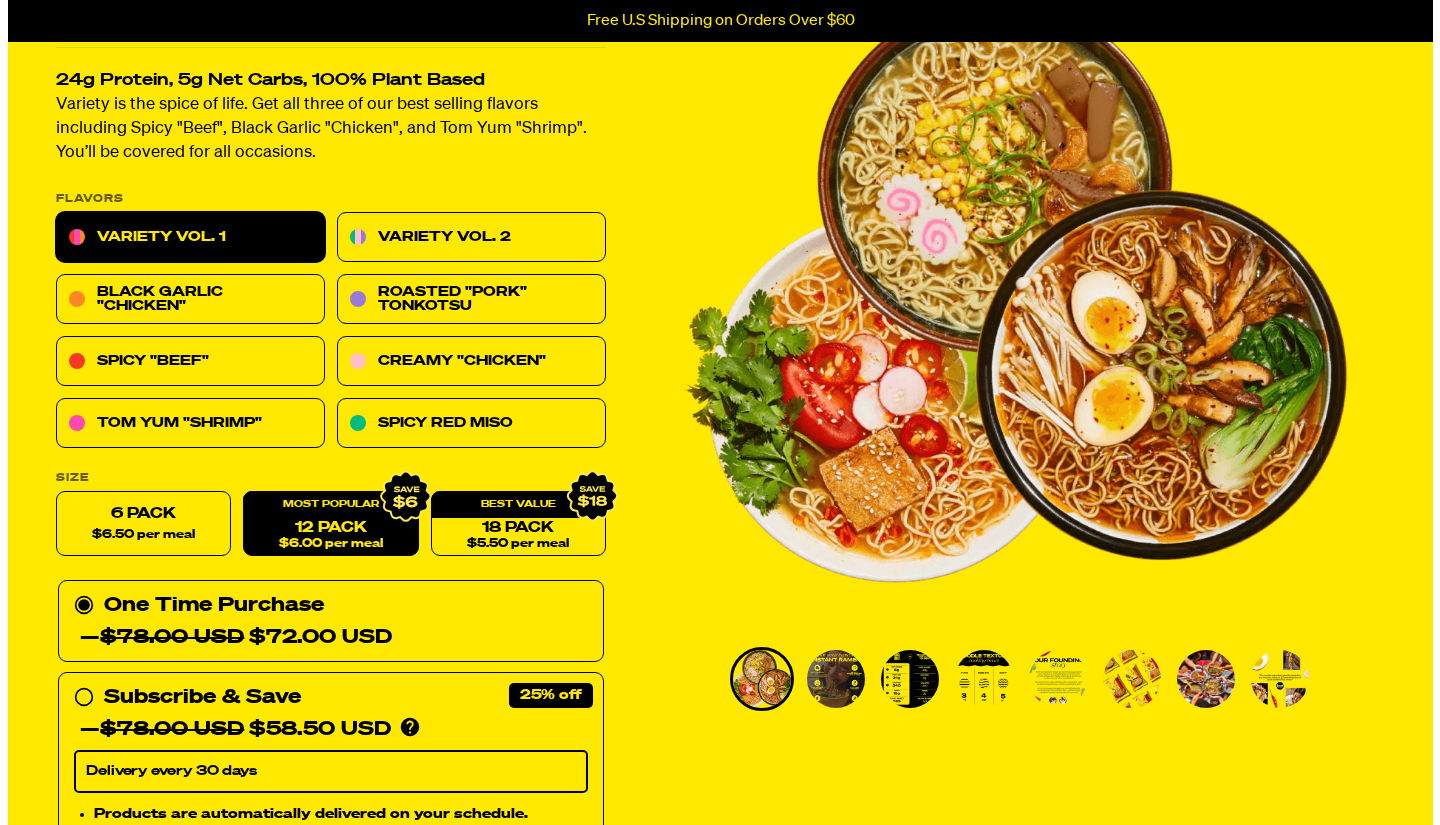 scroll, scrollTop: 0, scrollLeft: 0, axis: both 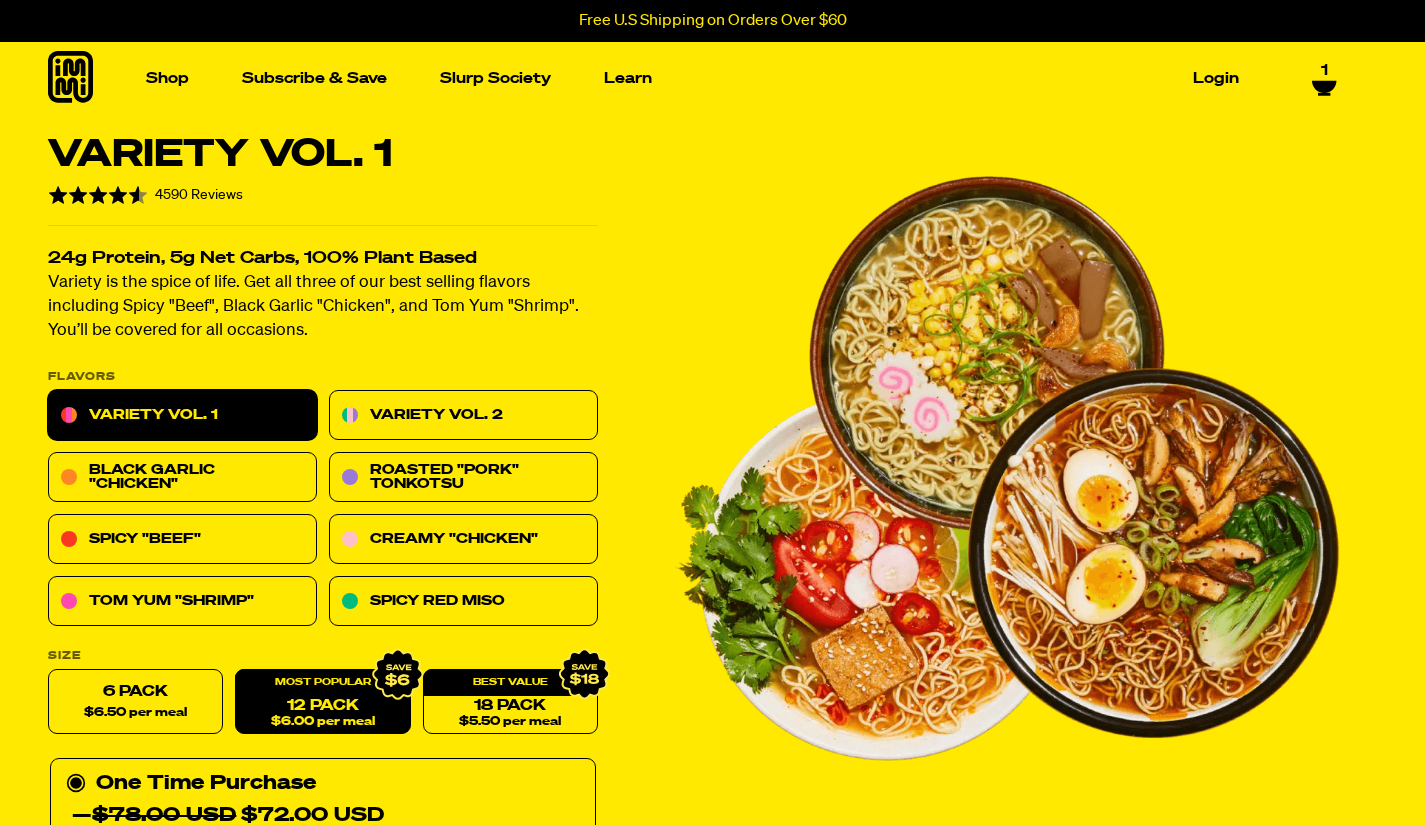click on "1" at bounding box center (1324, 70) 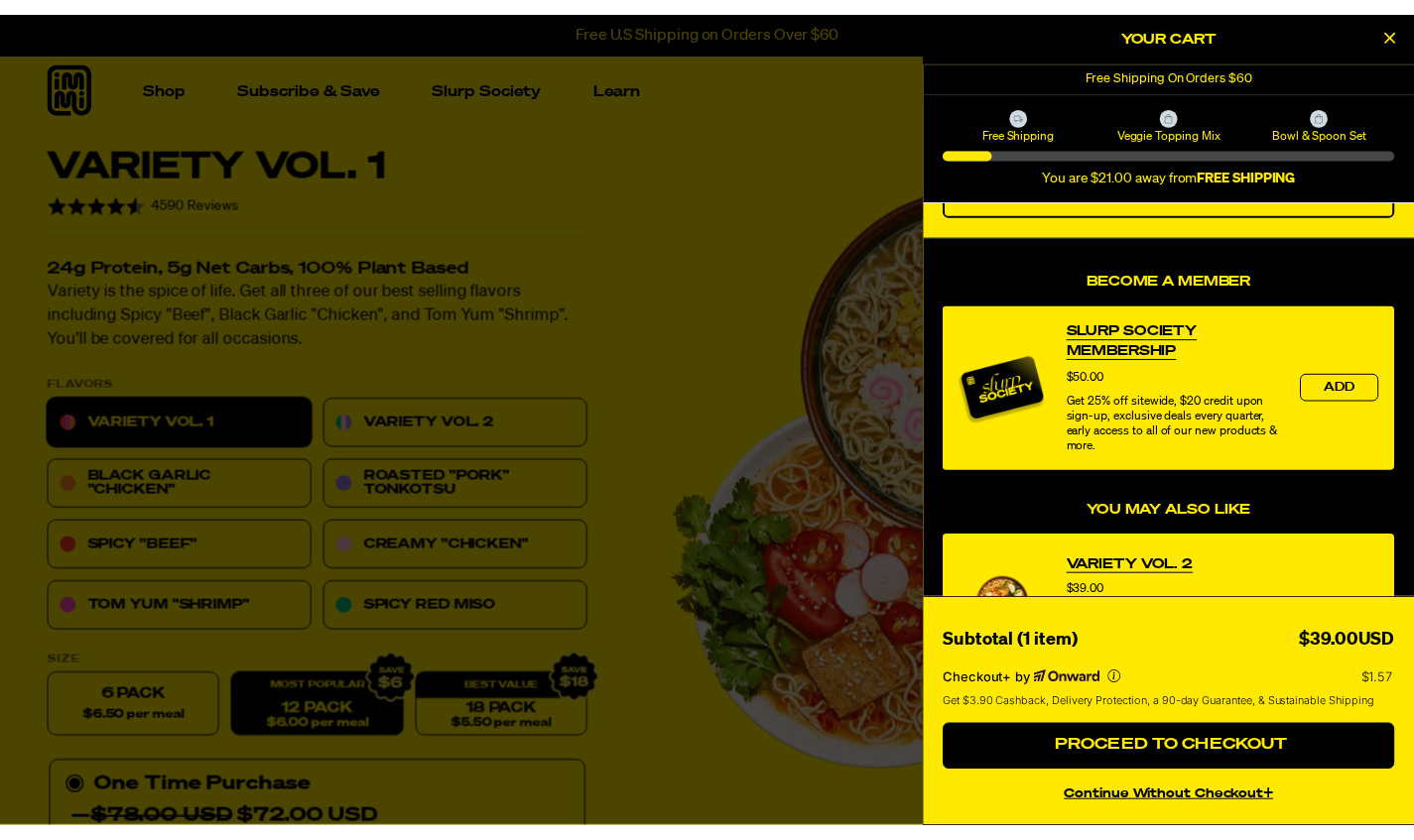 scroll, scrollTop: 0, scrollLeft: 0, axis: both 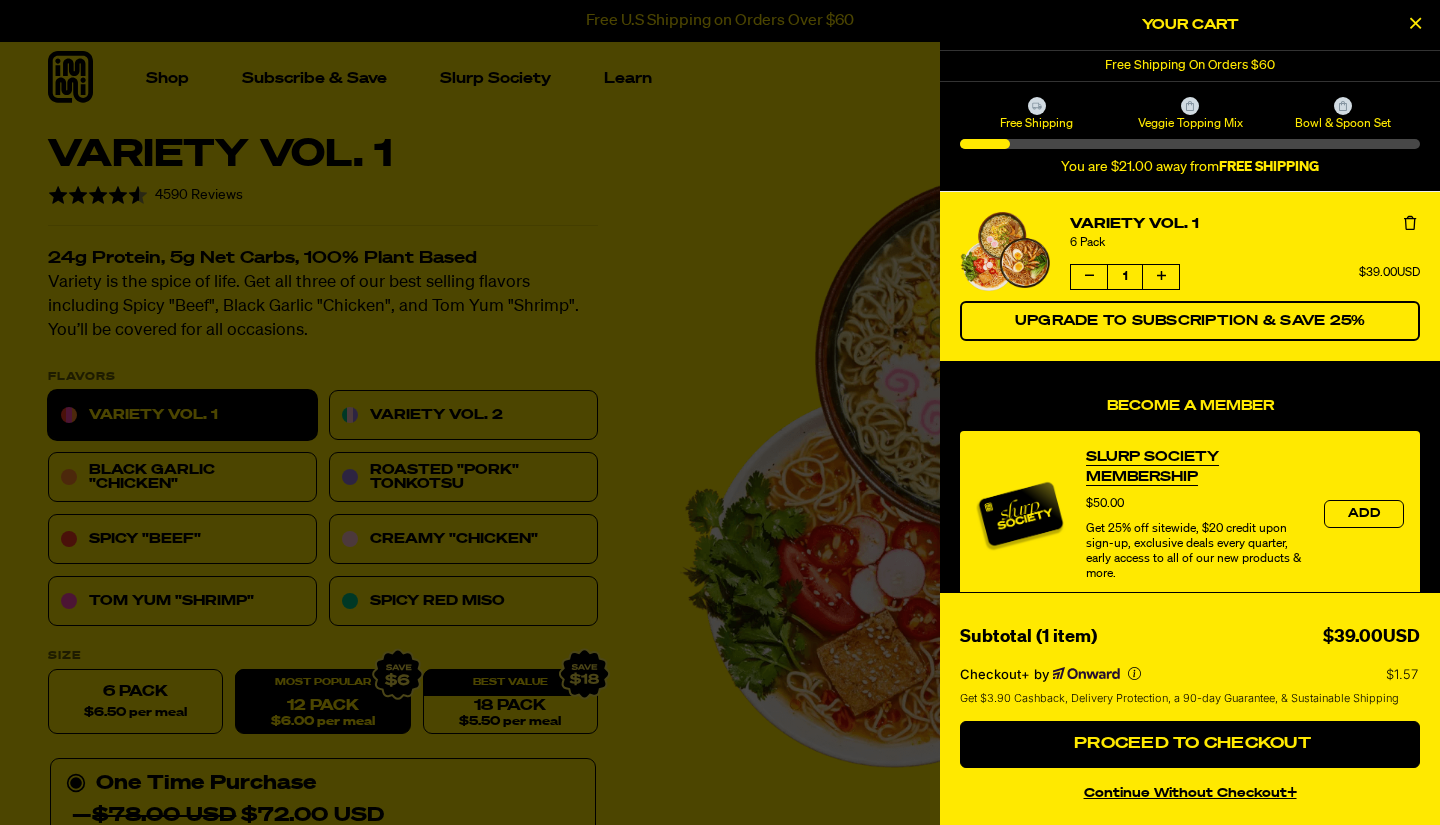 click on "Veggie Topping Mix" at bounding box center [1189, 123] 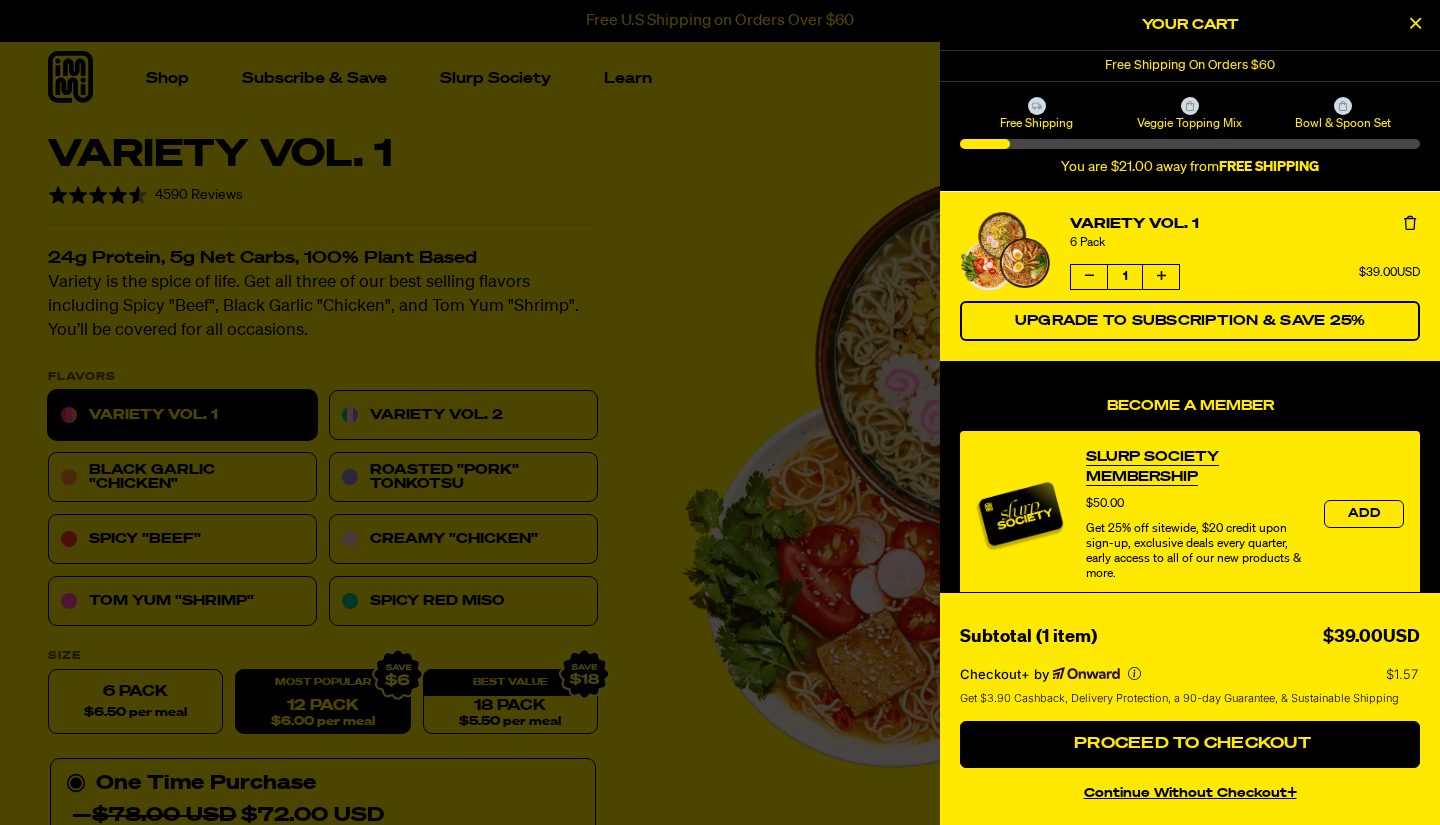 click at bounding box center (1415, 25) 